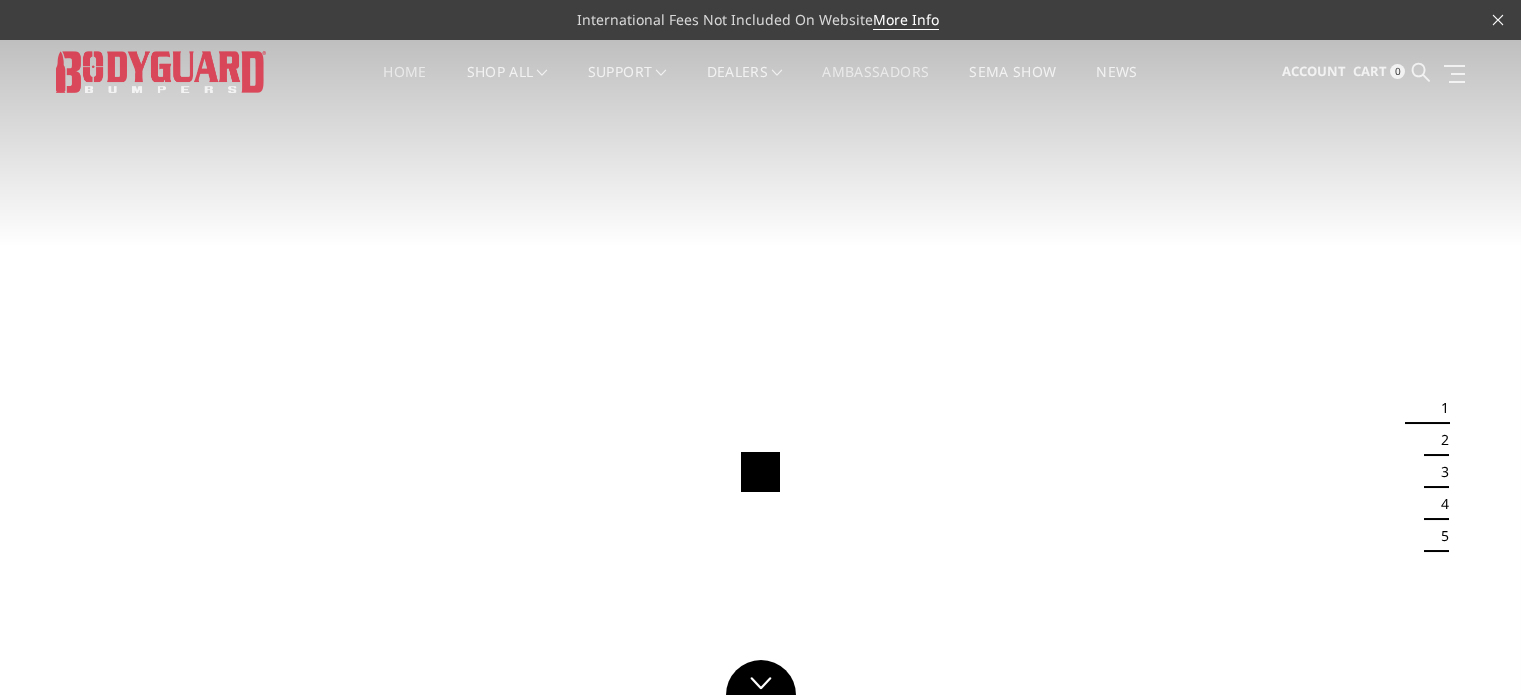 scroll, scrollTop: 0, scrollLeft: 0, axis: both 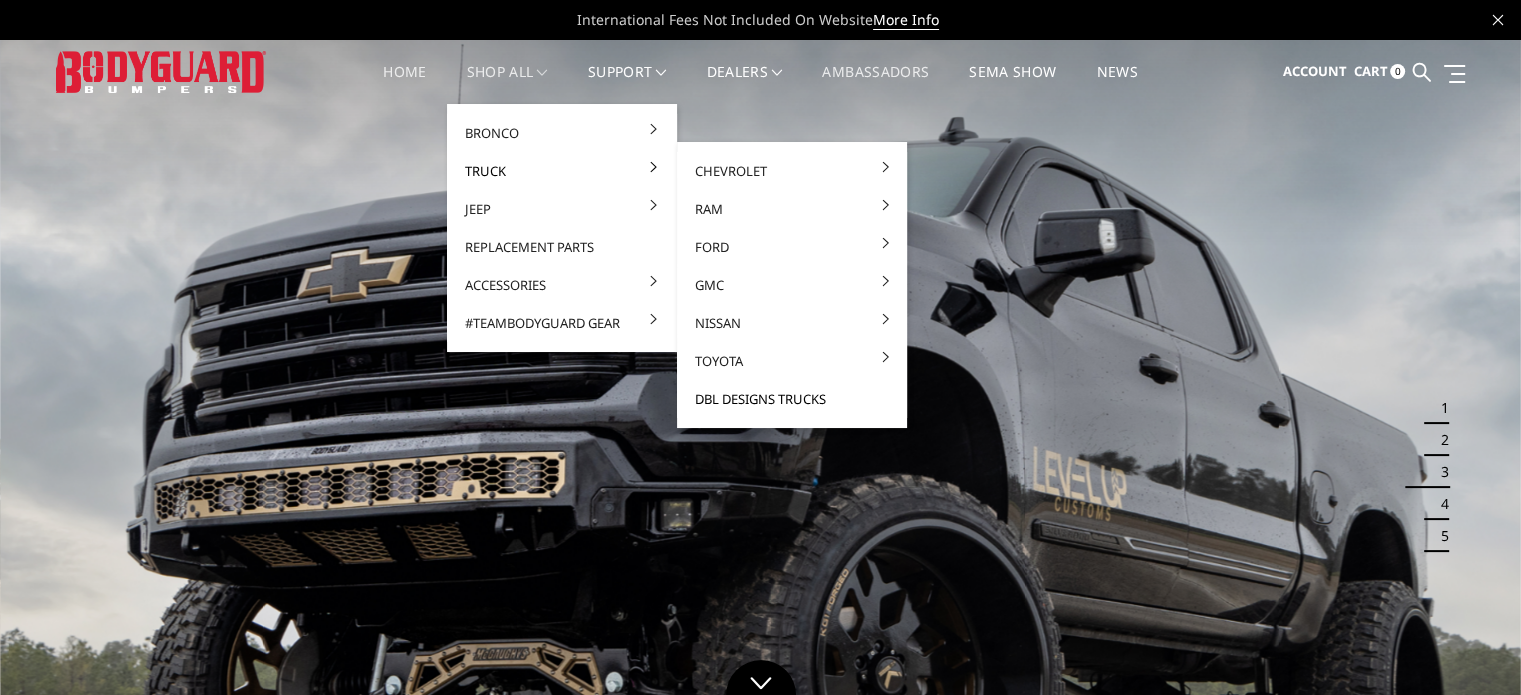 click on "DBL Designs Trucks" at bounding box center [792, 399] 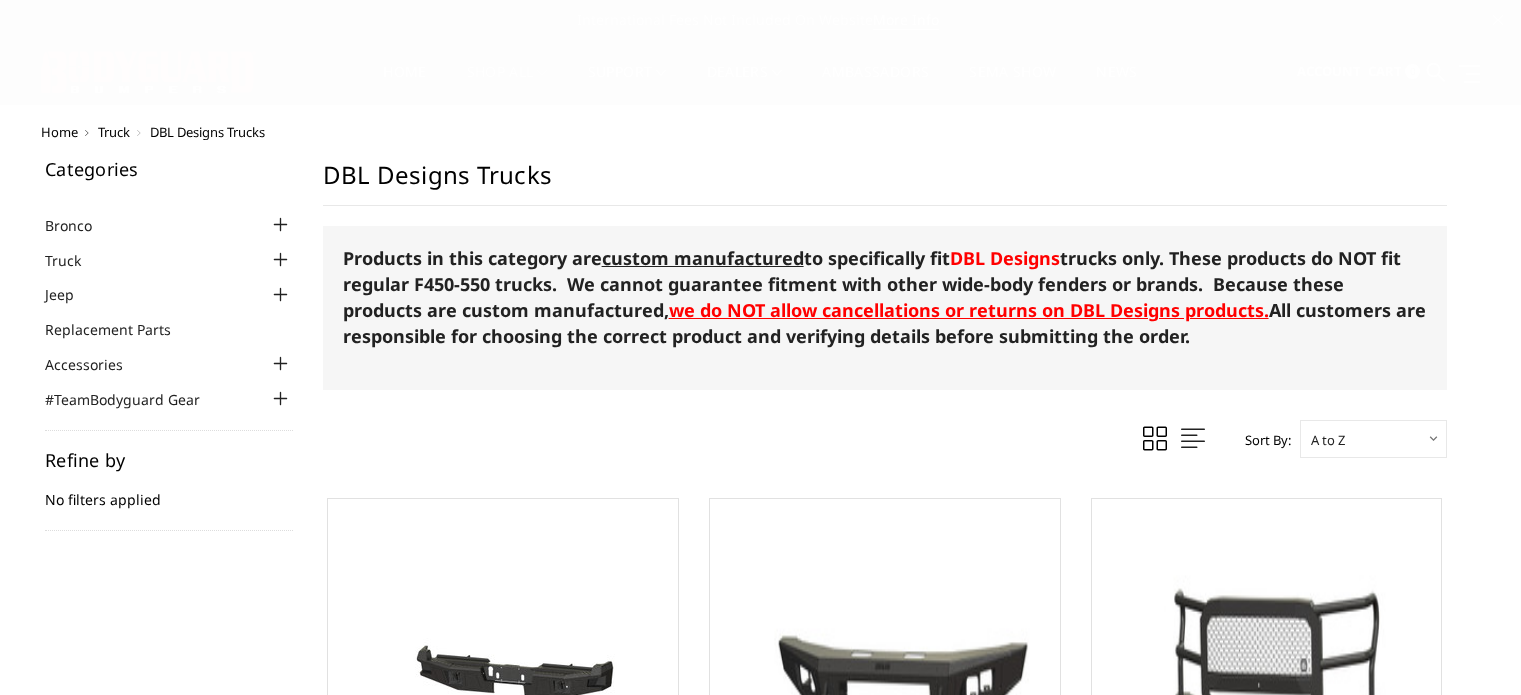 scroll, scrollTop: 0, scrollLeft: 0, axis: both 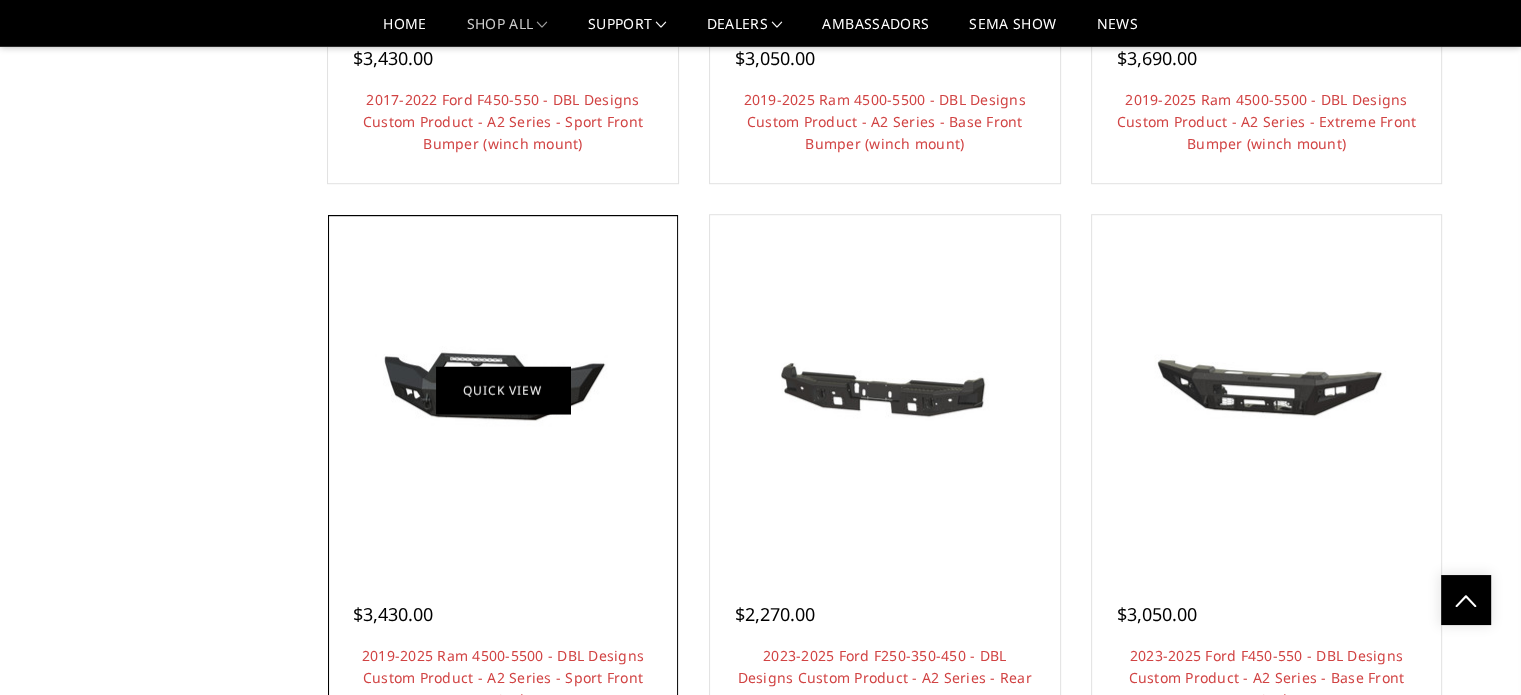click on "Quick view" at bounding box center (503, 390) 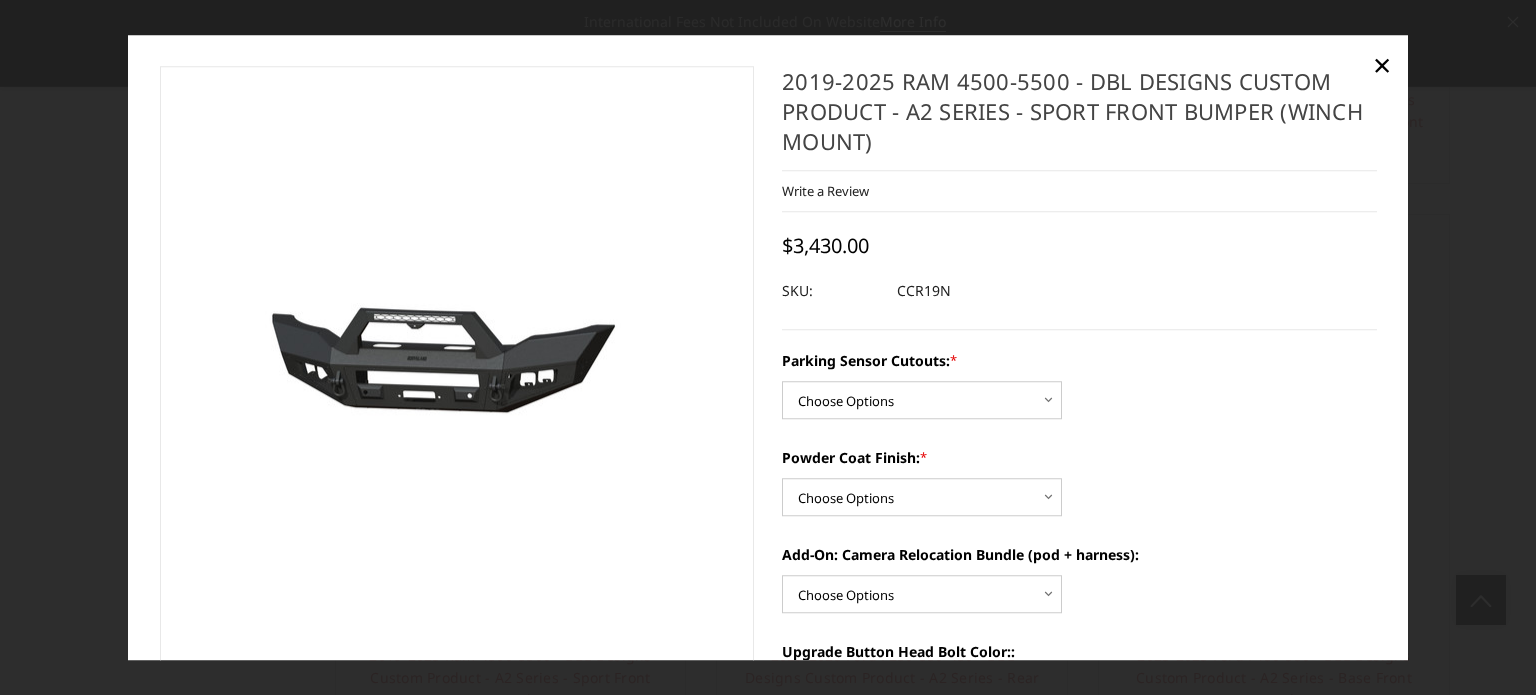 click at bounding box center (434, 367) 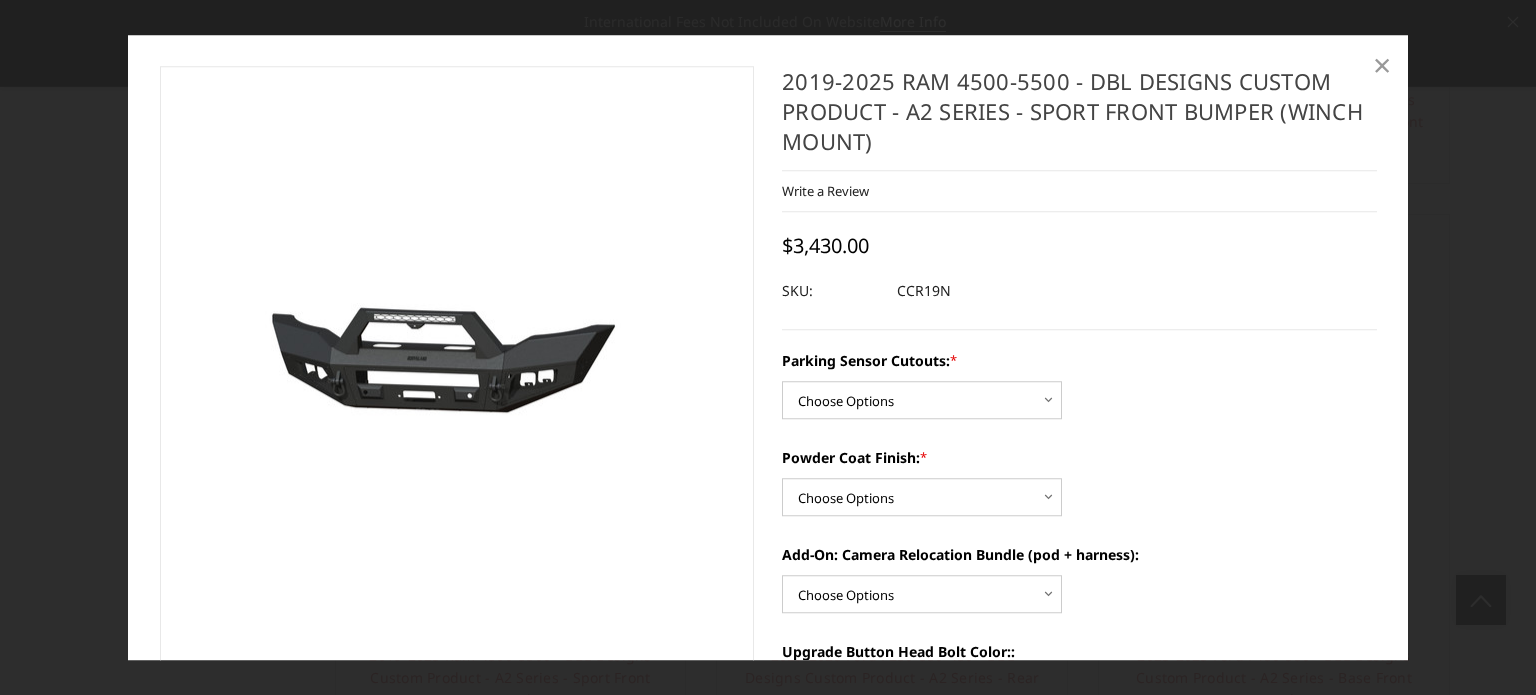 click on "×" at bounding box center (1382, 64) 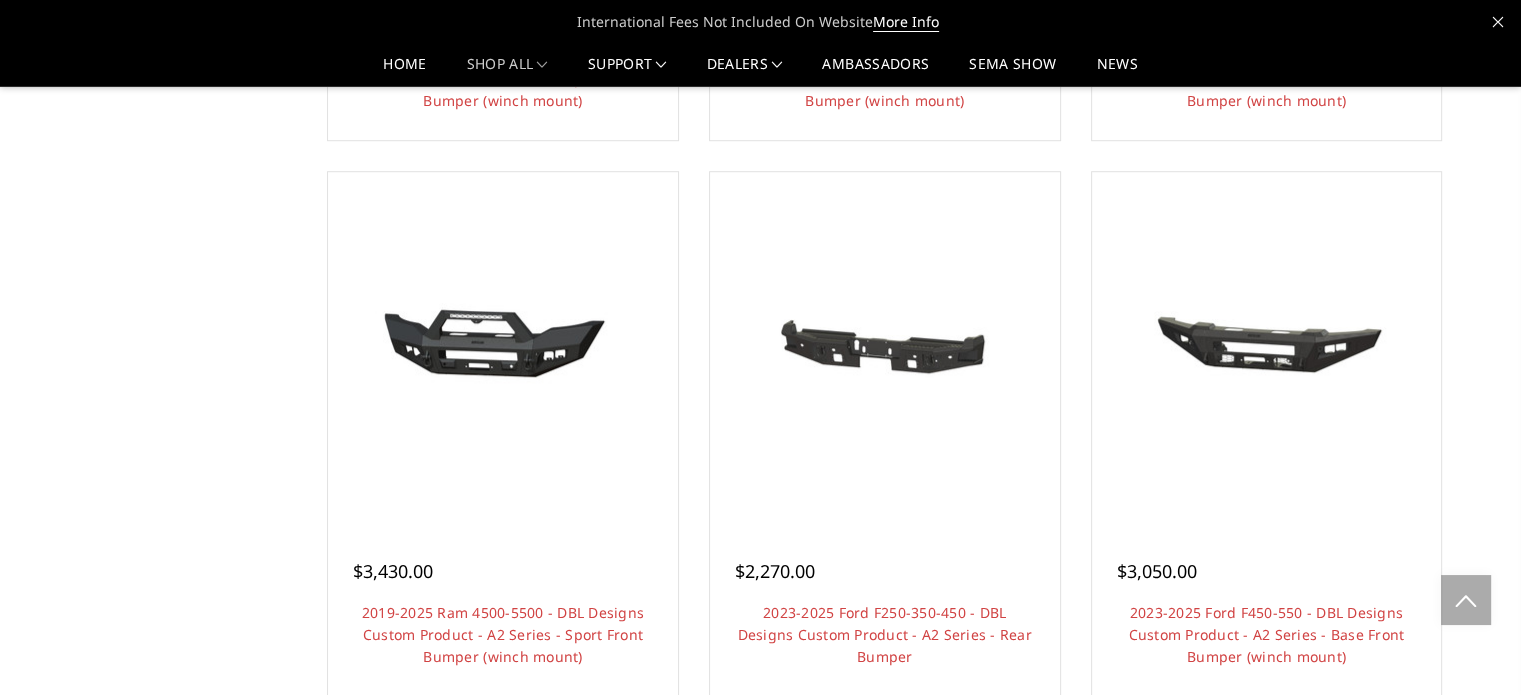 scroll, scrollTop: 1382, scrollLeft: 0, axis: vertical 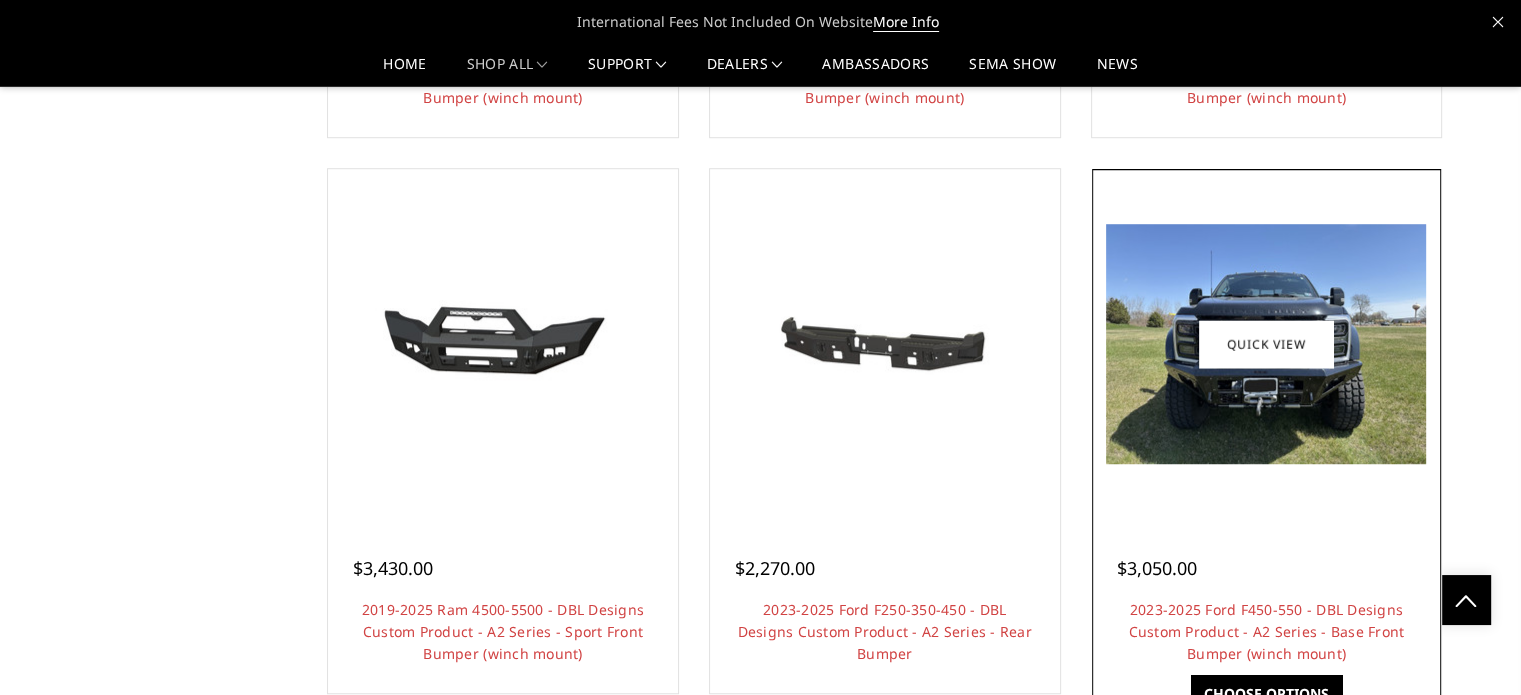 click at bounding box center [1266, 344] 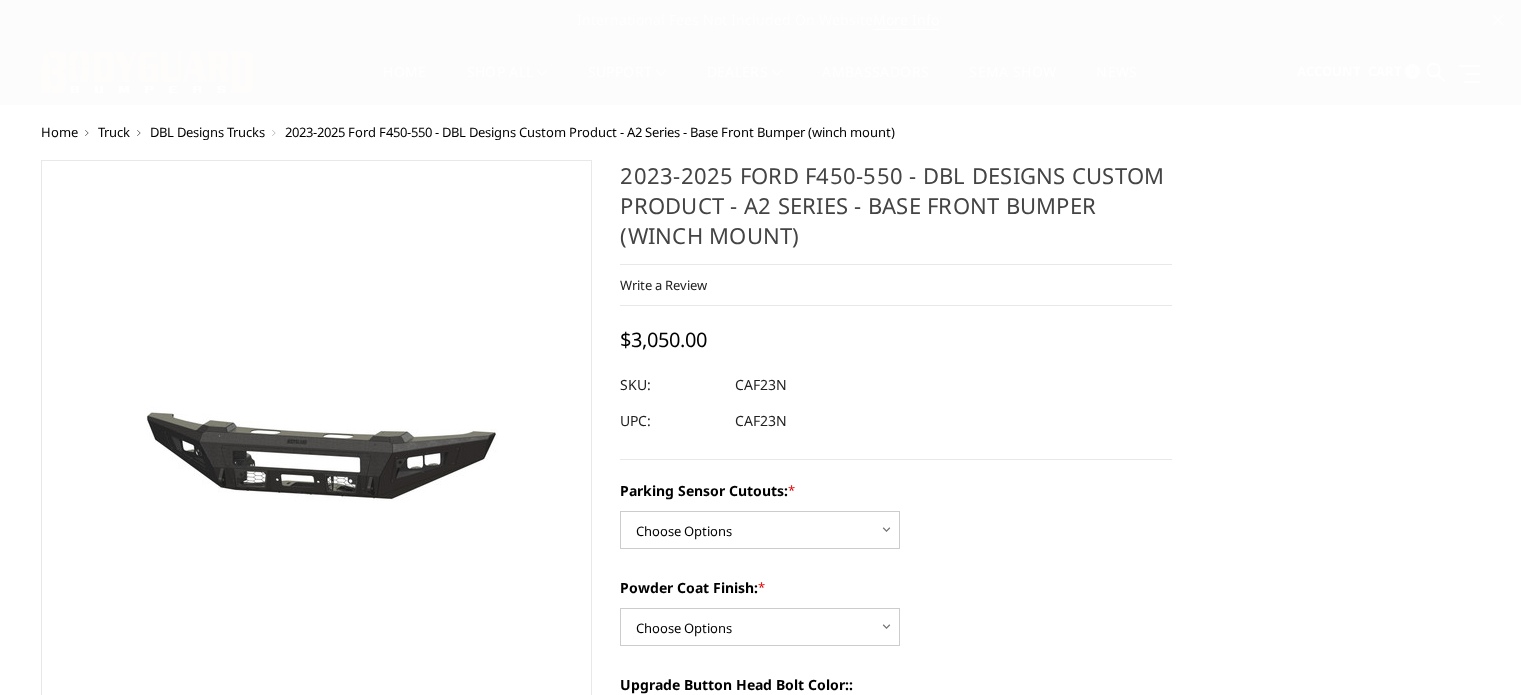 scroll, scrollTop: 0, scrollLeft: 0, axis: both 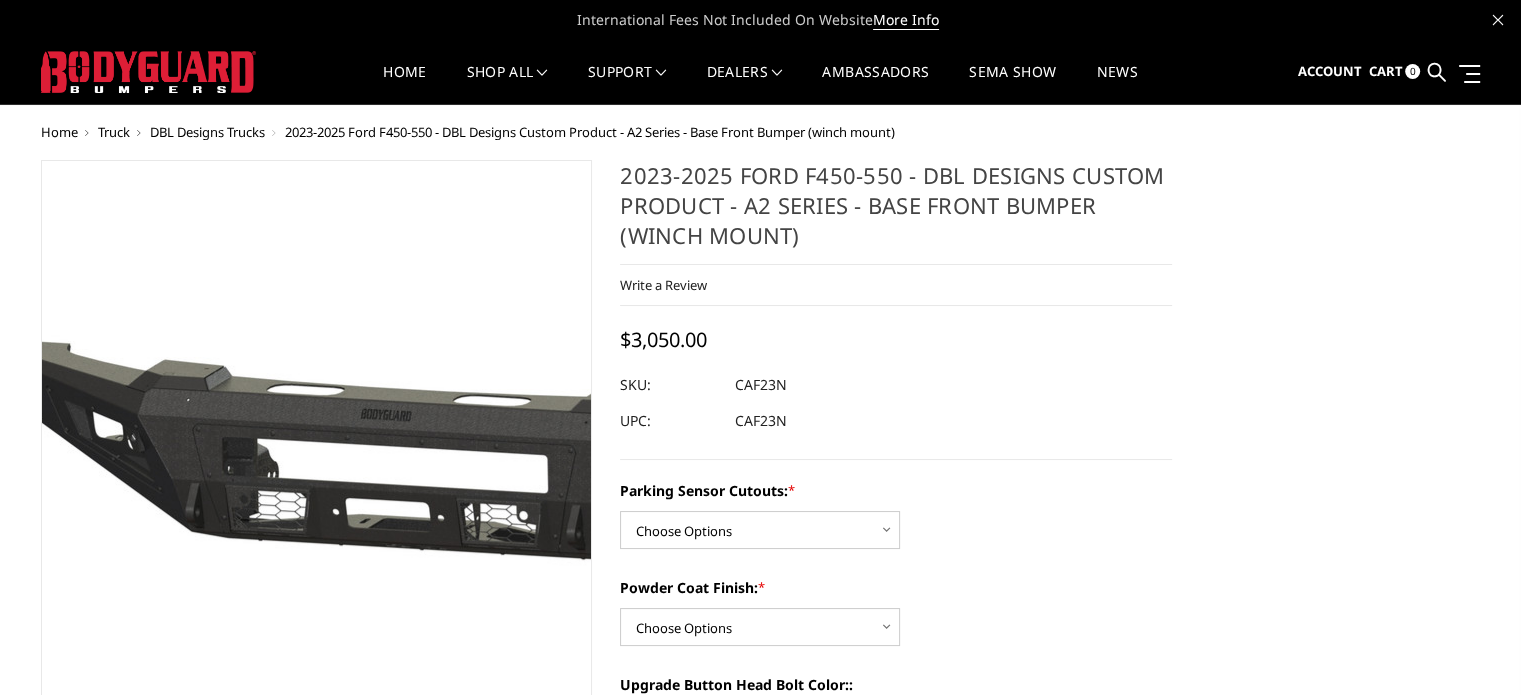 click at bounding box center (435, 461) 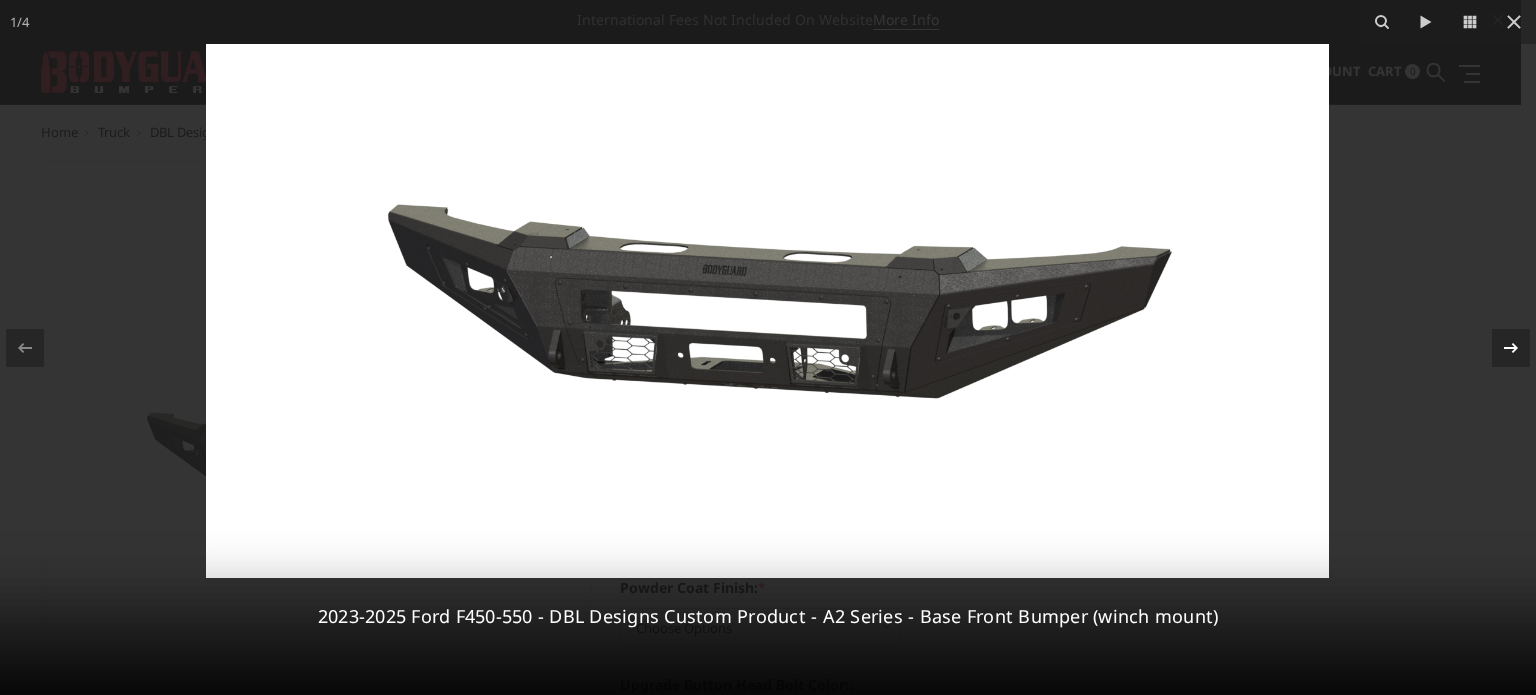 click 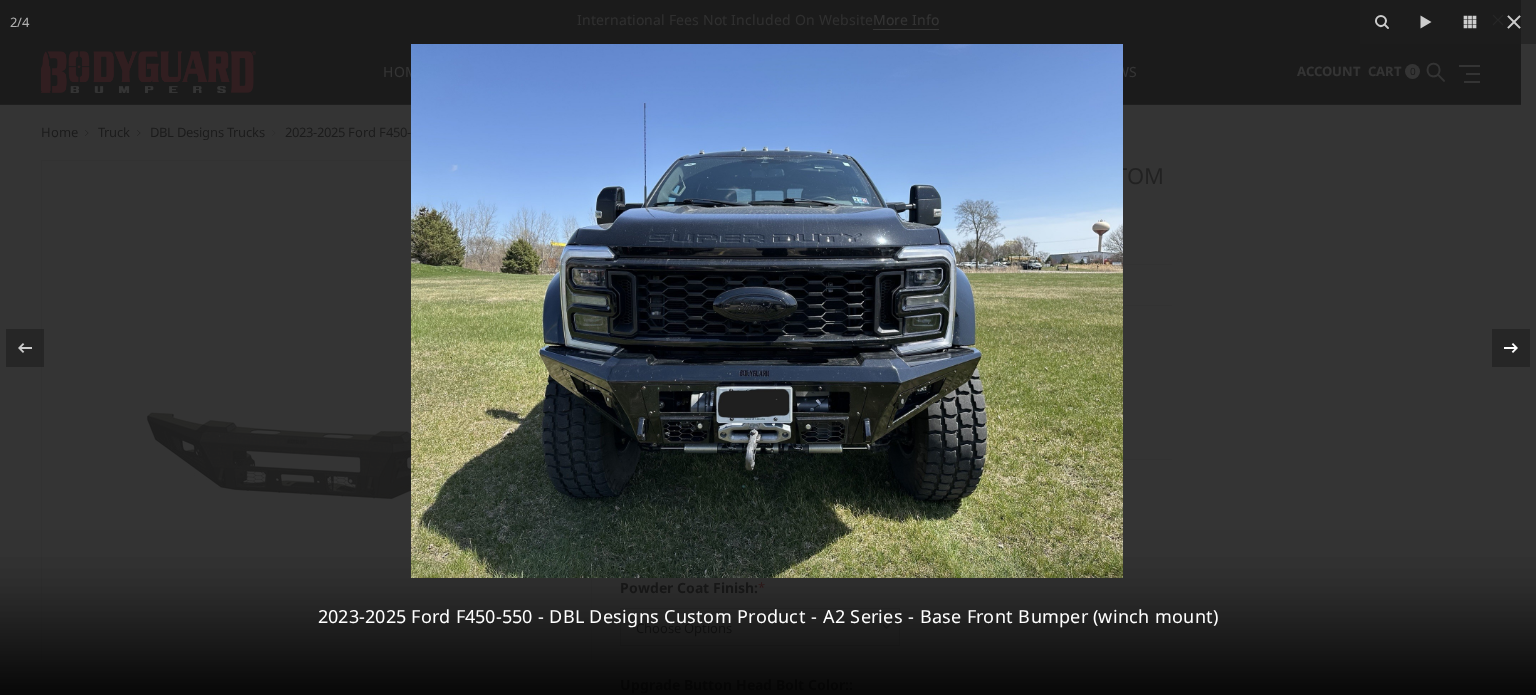 click 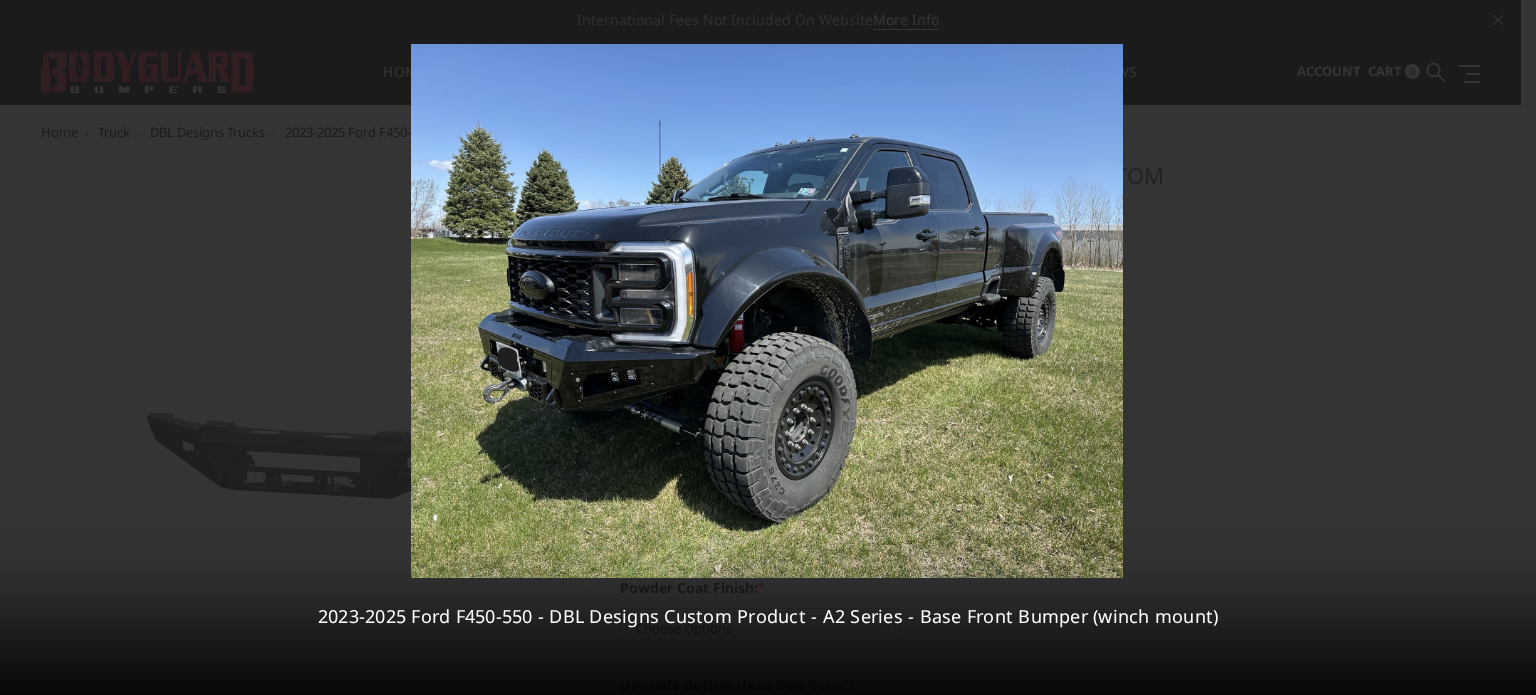 click on "3  /  4 2023-2025 Ford F450-550 - DBL Designs Custom Product - A2 Series - Base Front Bumper (winch mount)" at bounding box center [768, 347] 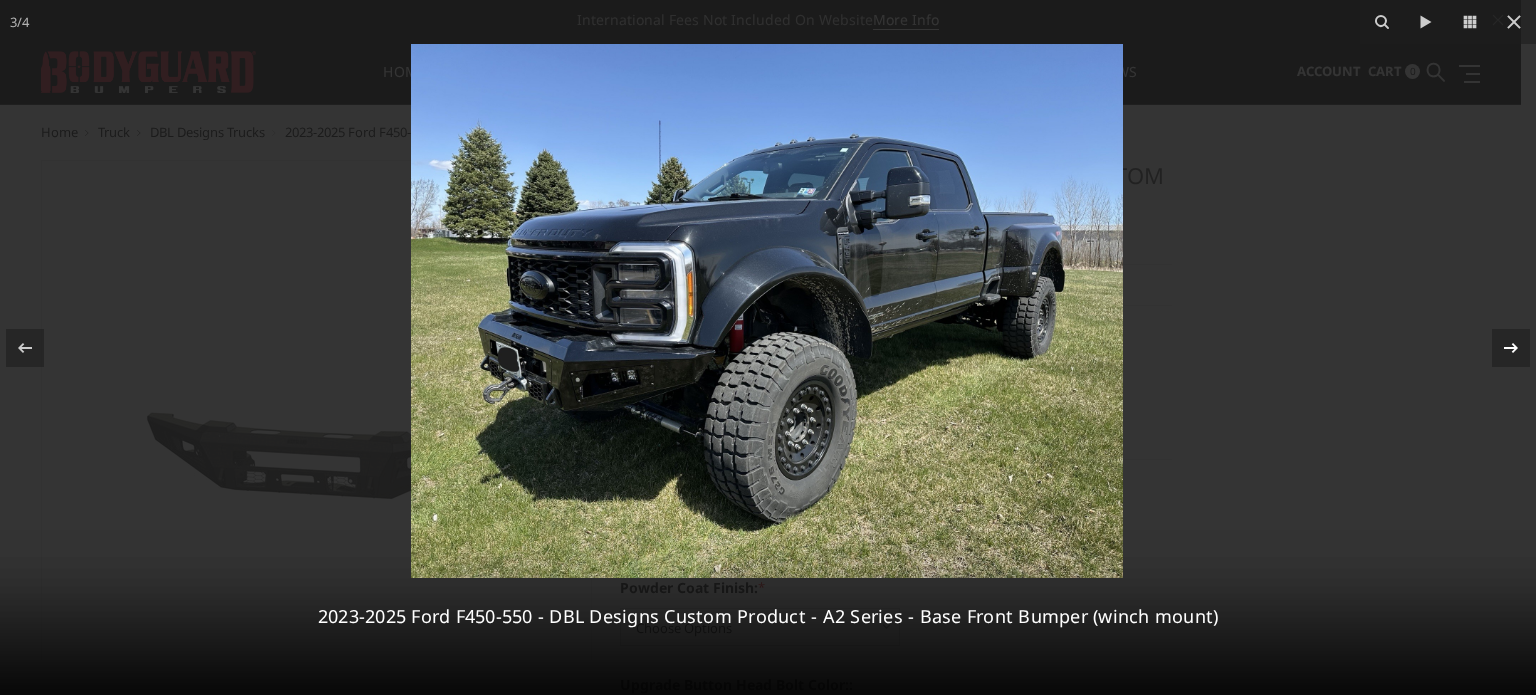 click 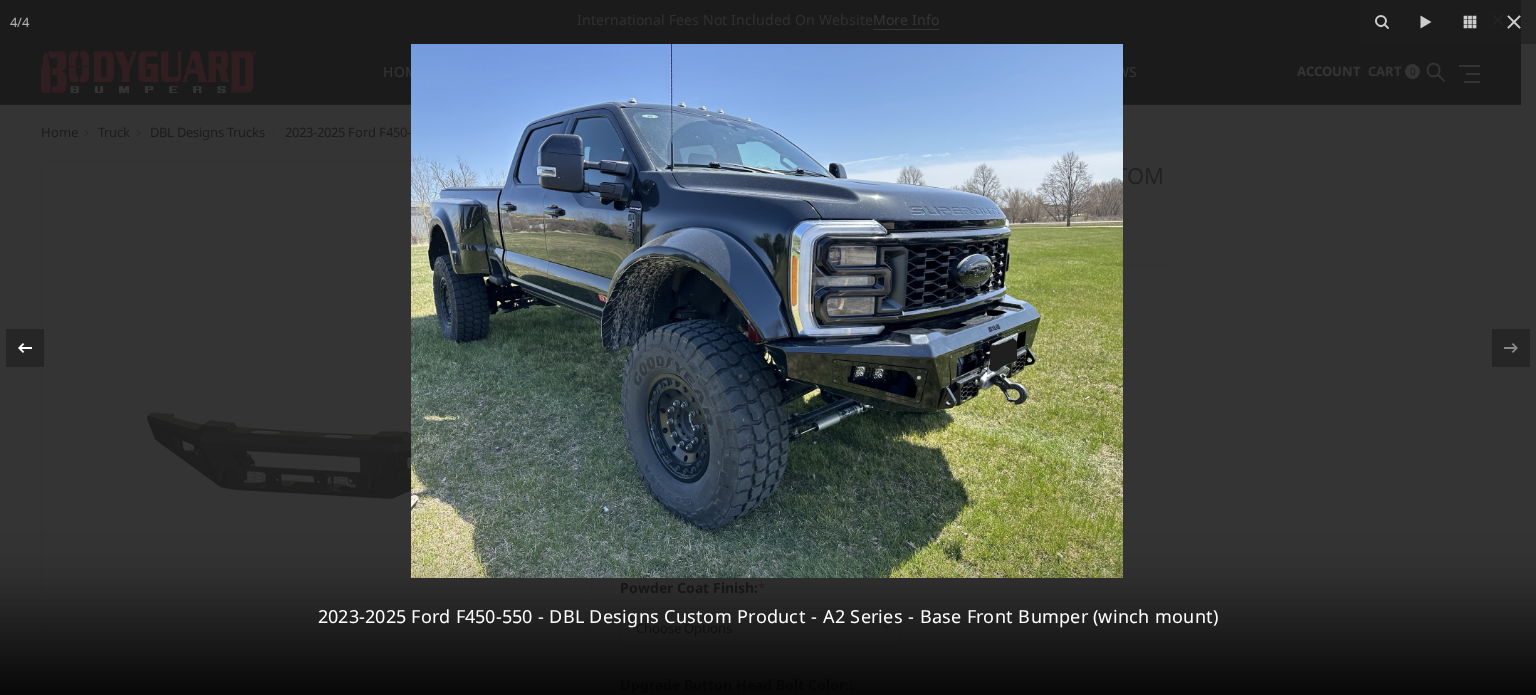 click 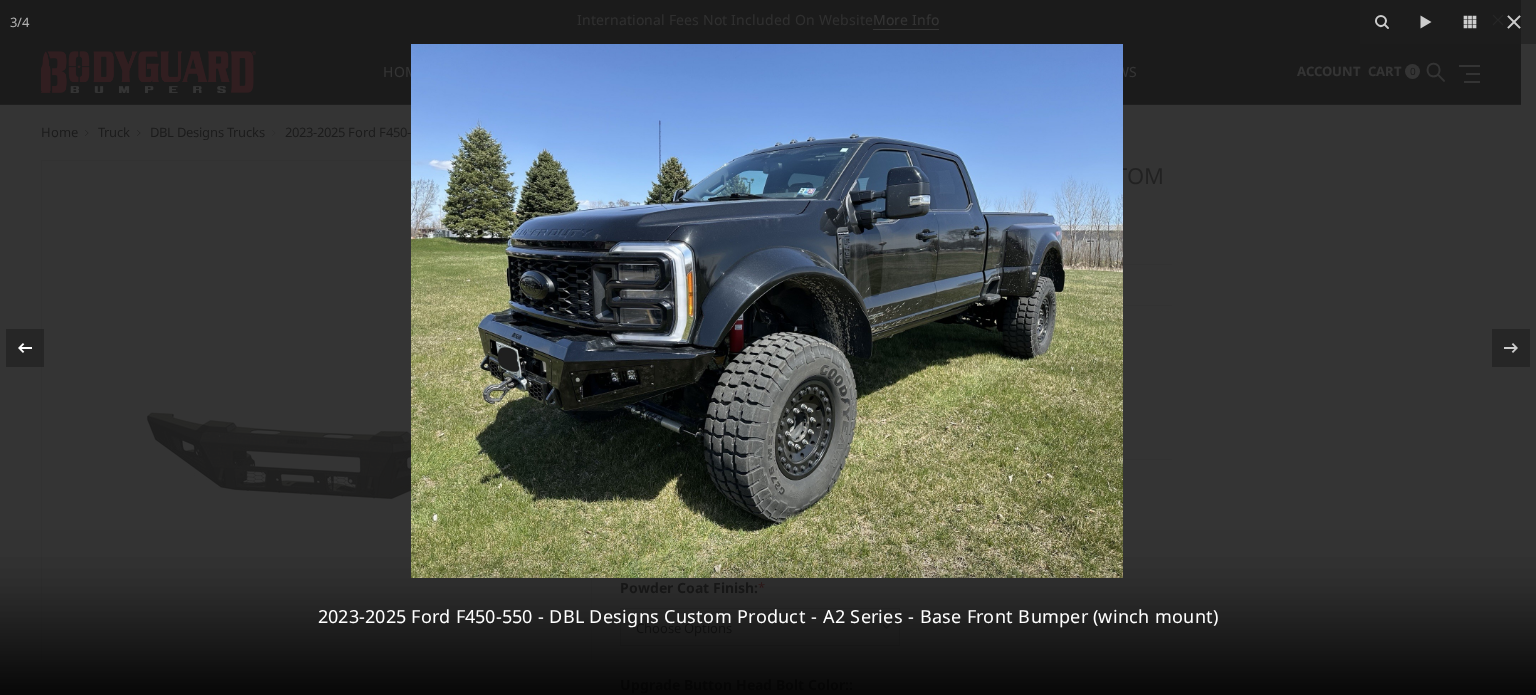 click 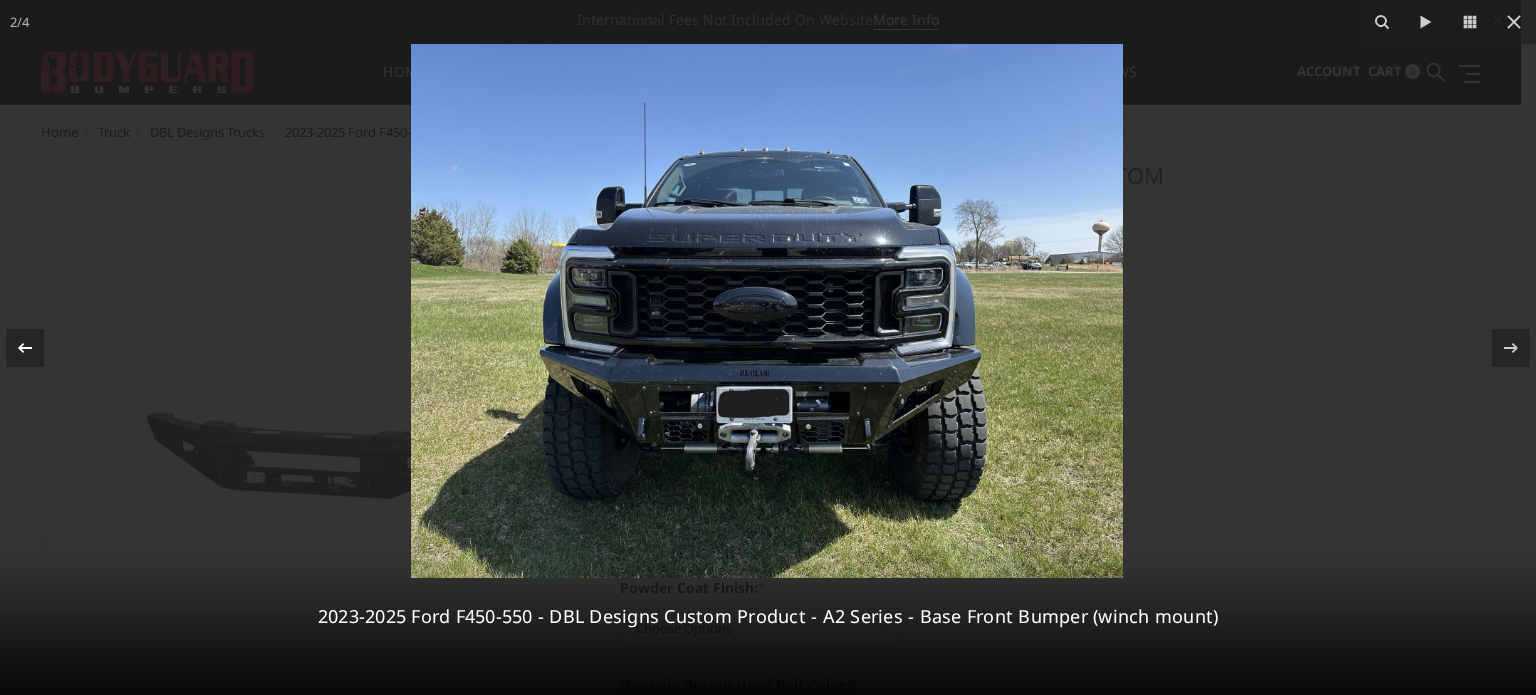 click 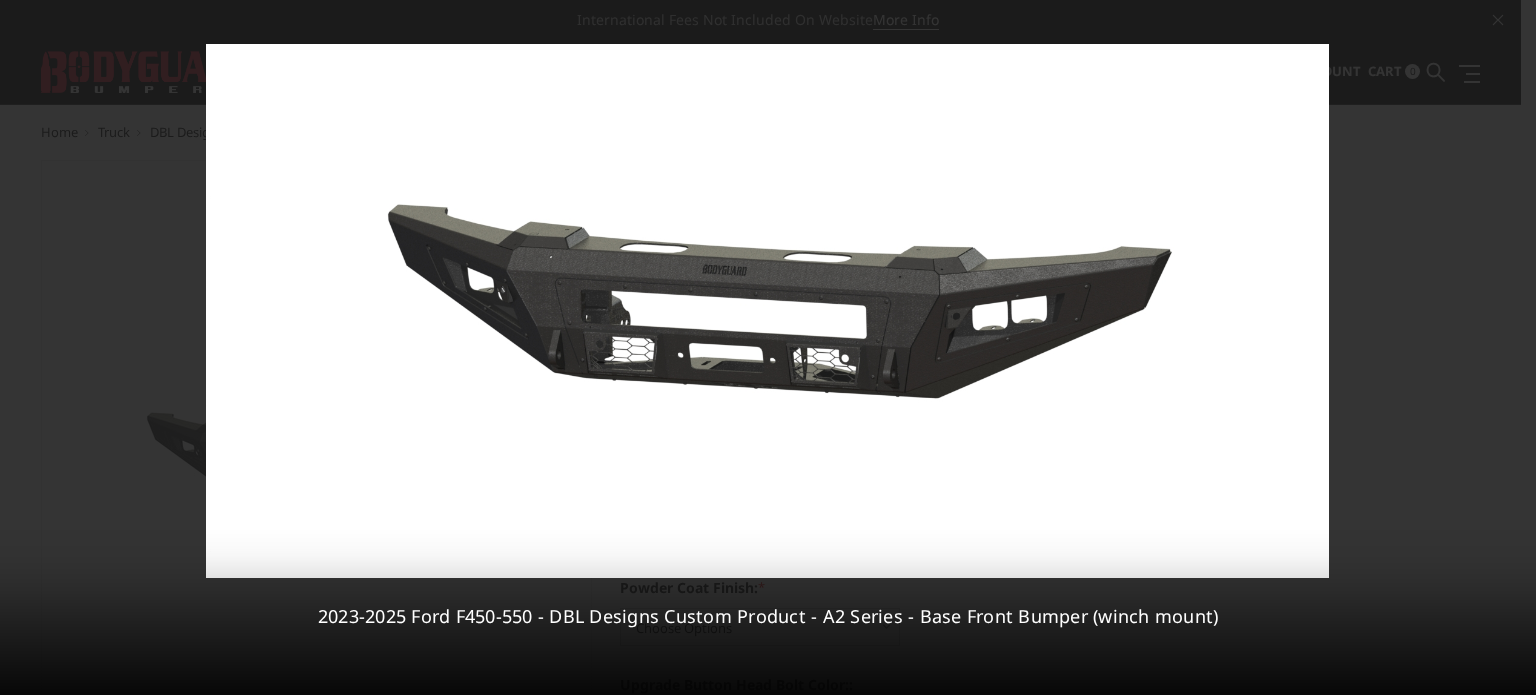 click at bounding box center (767, 311) 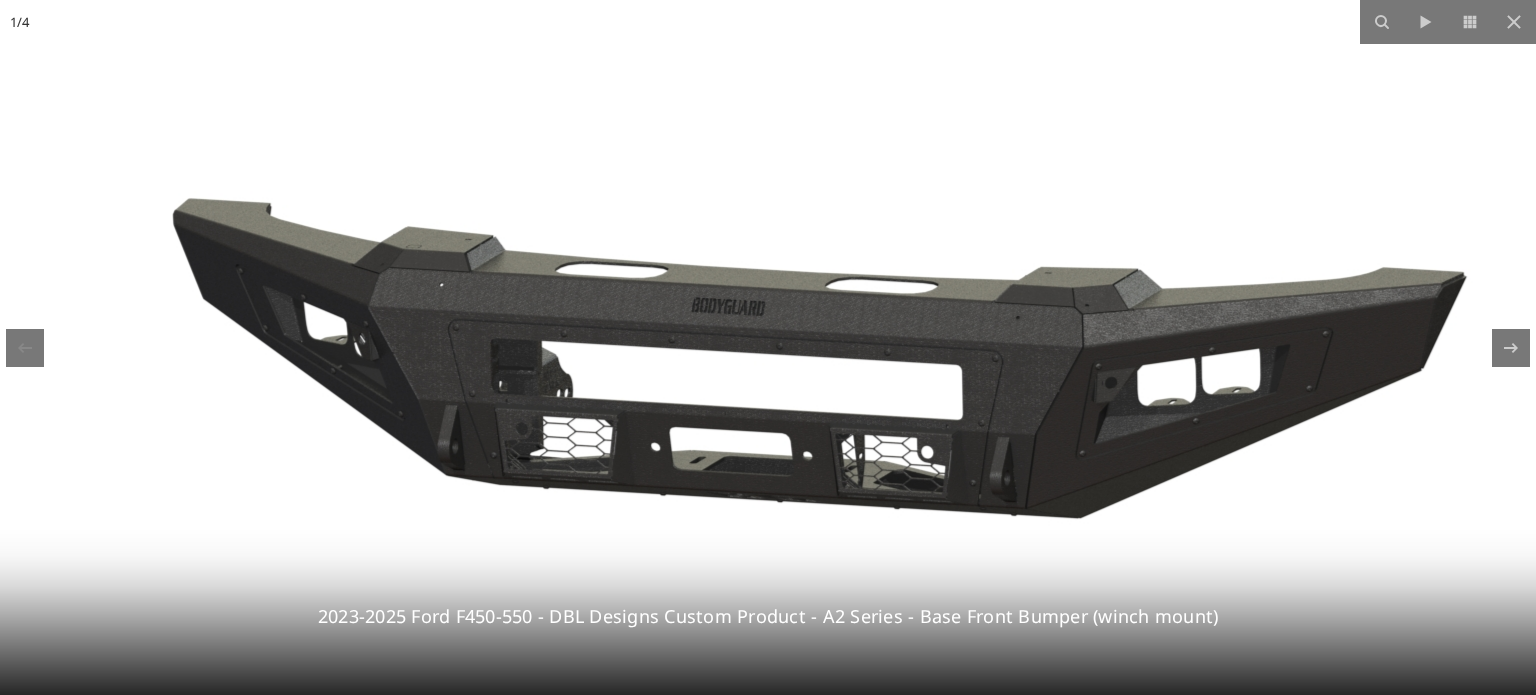 drag, startPoint x: 846, startPoint y: 291, endPoint x: 835, endPoint y: 322, distance: 32.89377 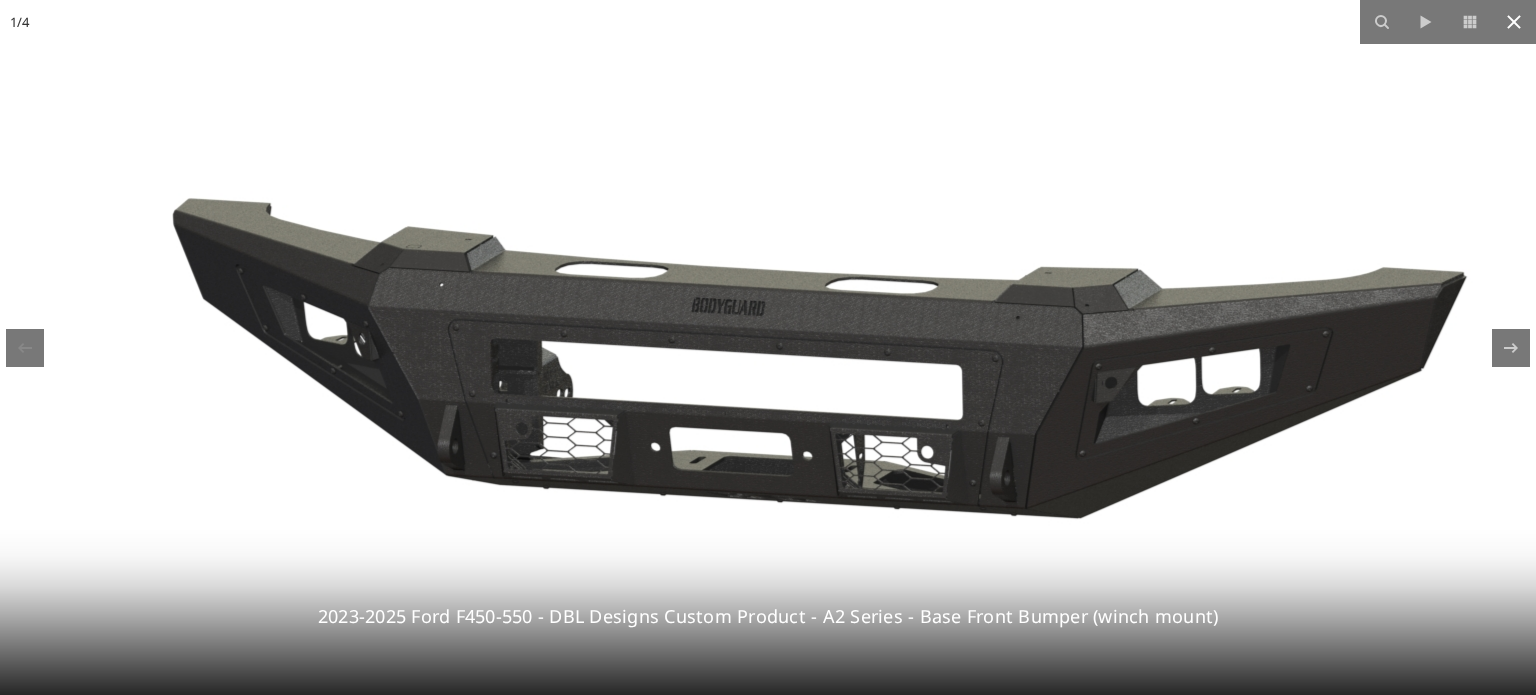 click 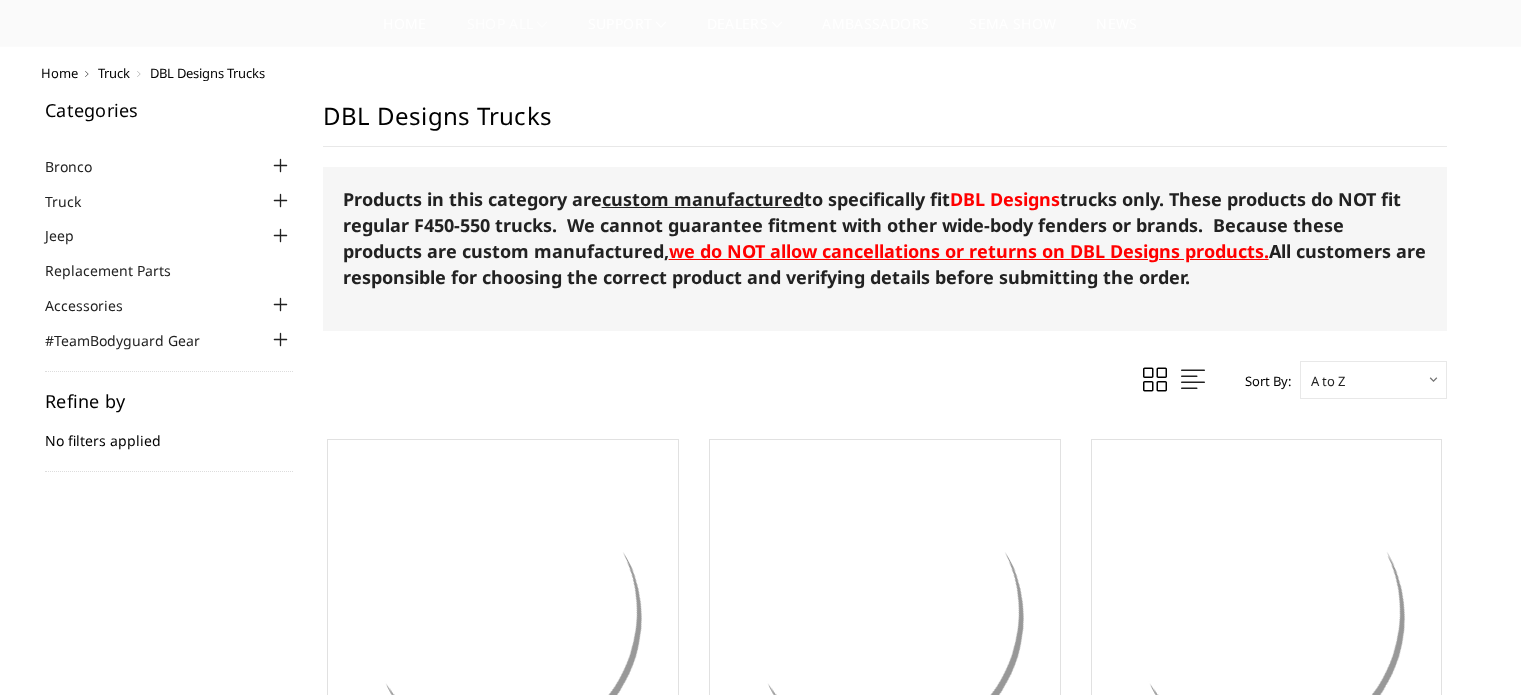 scroll, scrollTop: 1376, scrollLeft: 0, axis: vertical 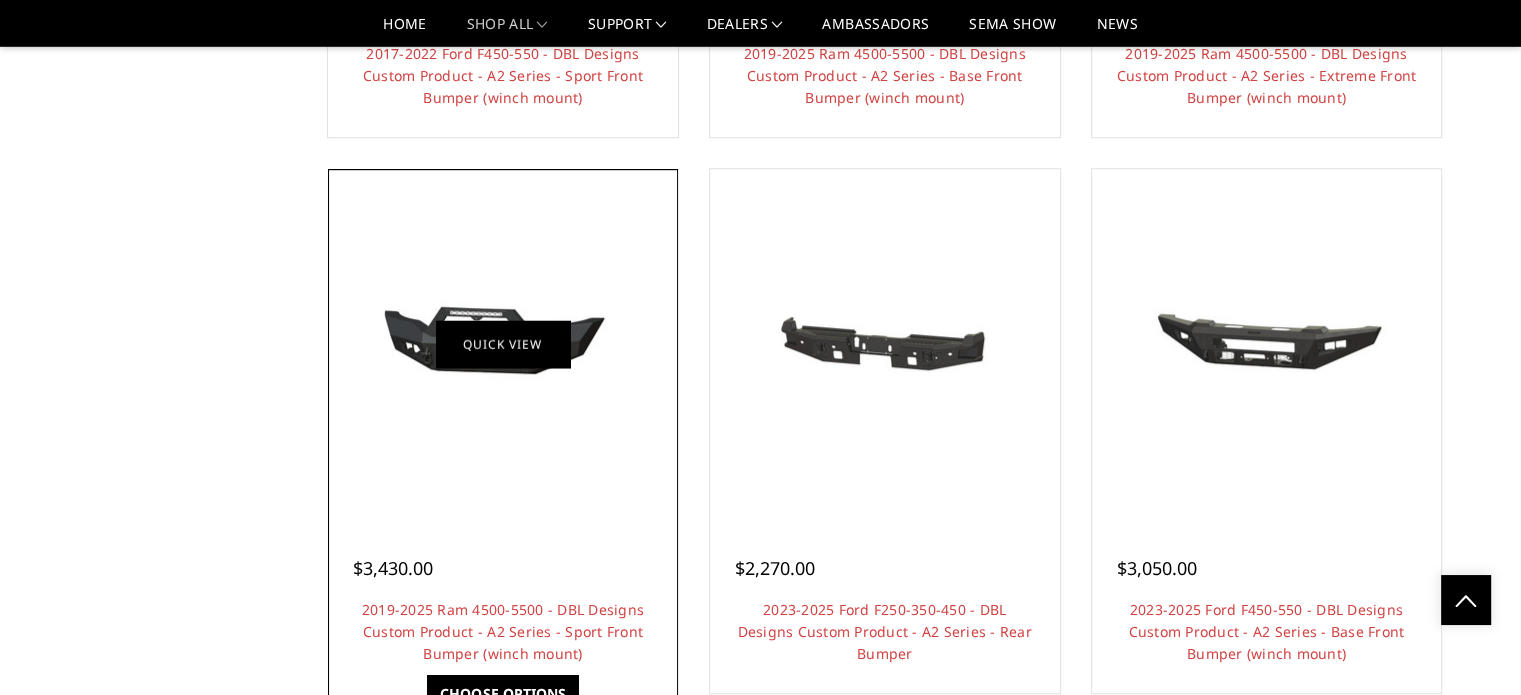 click on "Quick view" at bounding box center [503, 344] 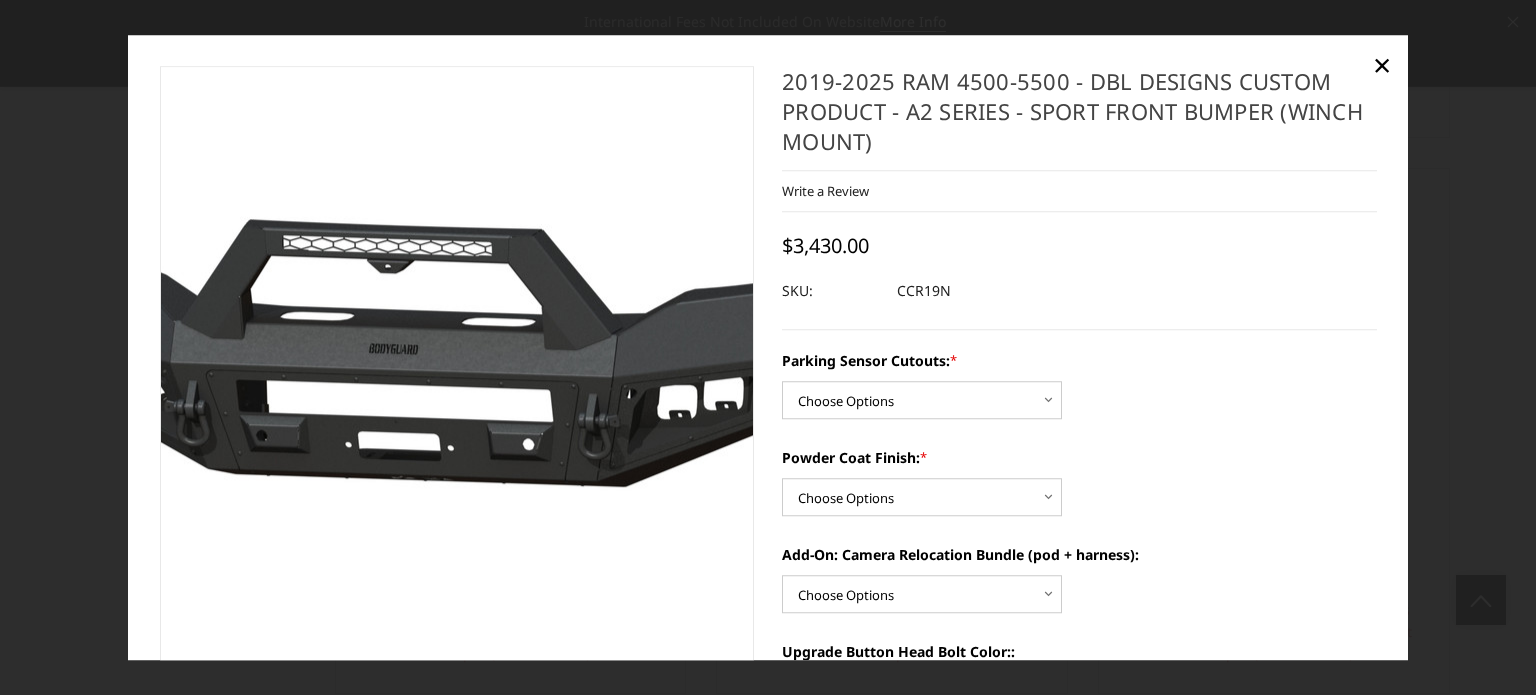 click at bounding box center (496, 368) 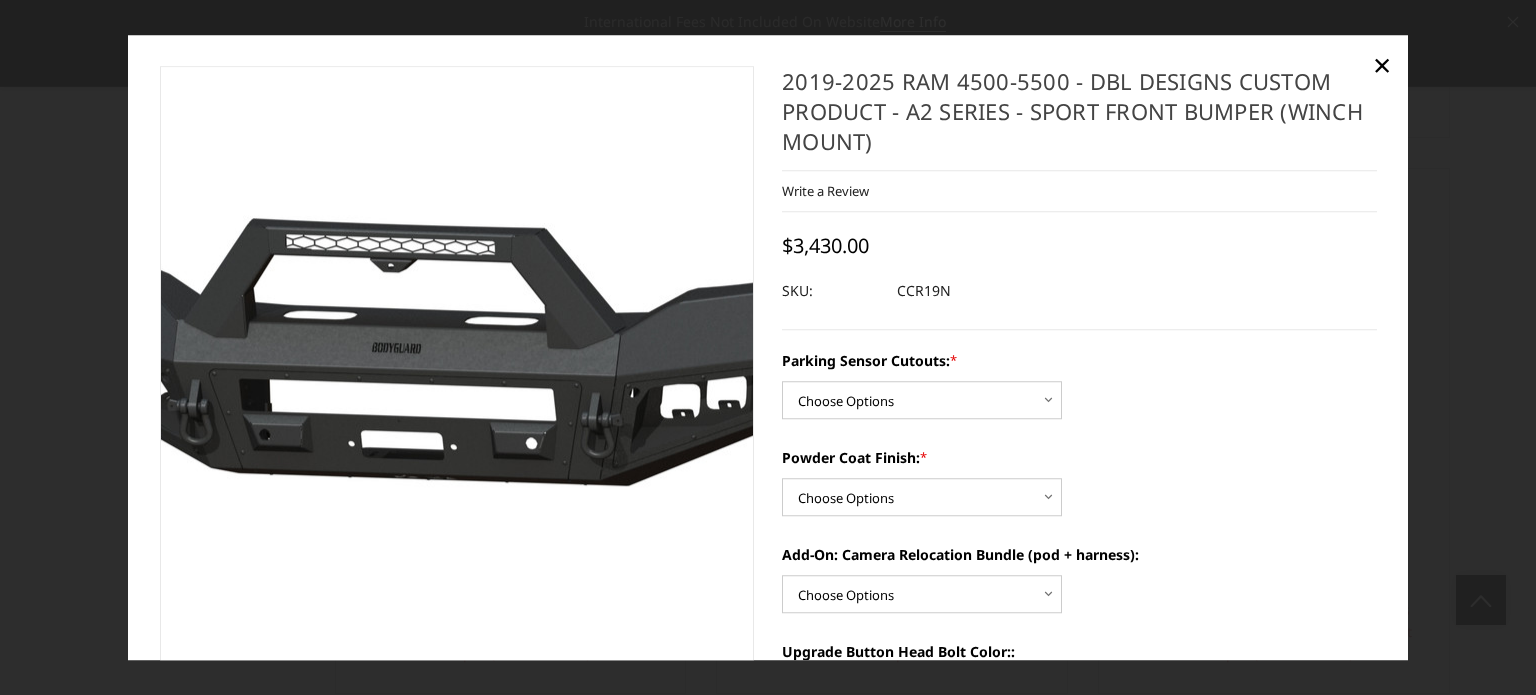 click at bounding box center [499, 367] 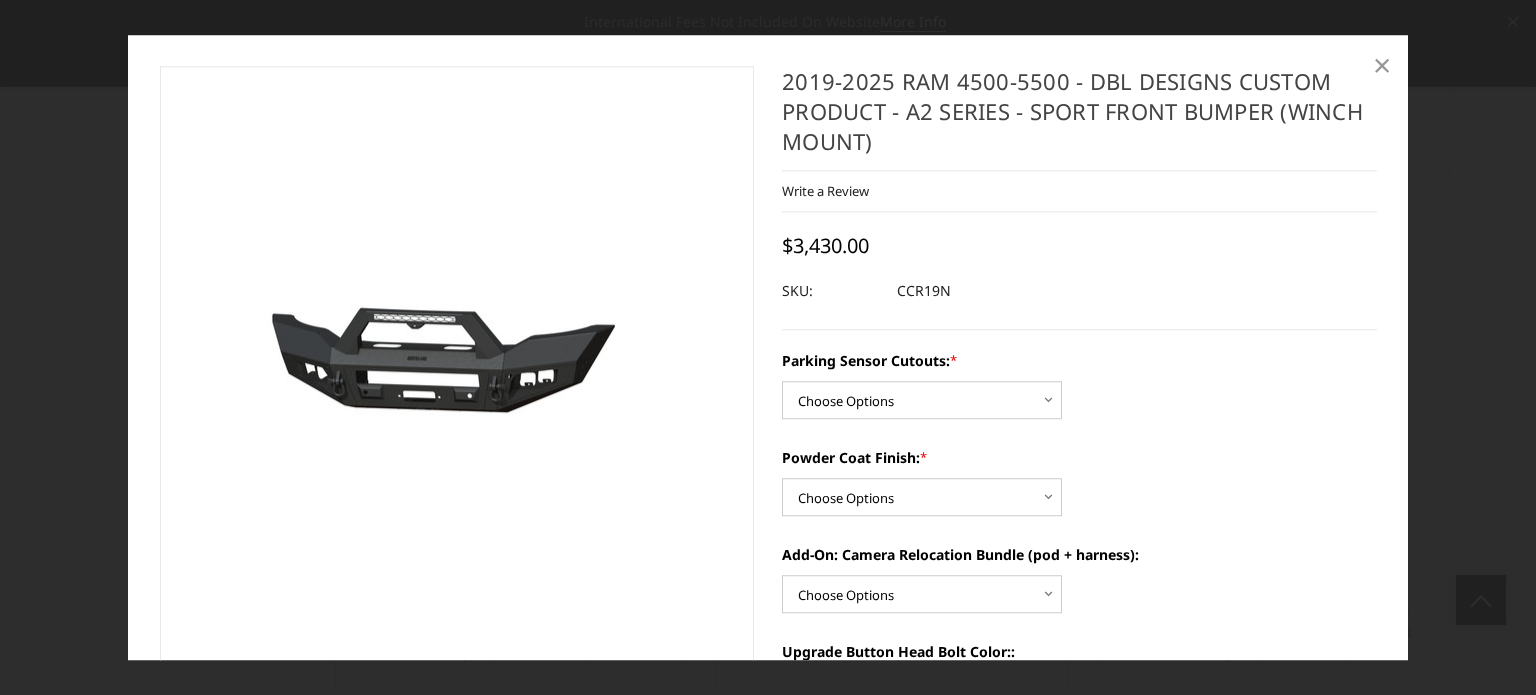 click on "×" at bounding box center (1382, 64) 